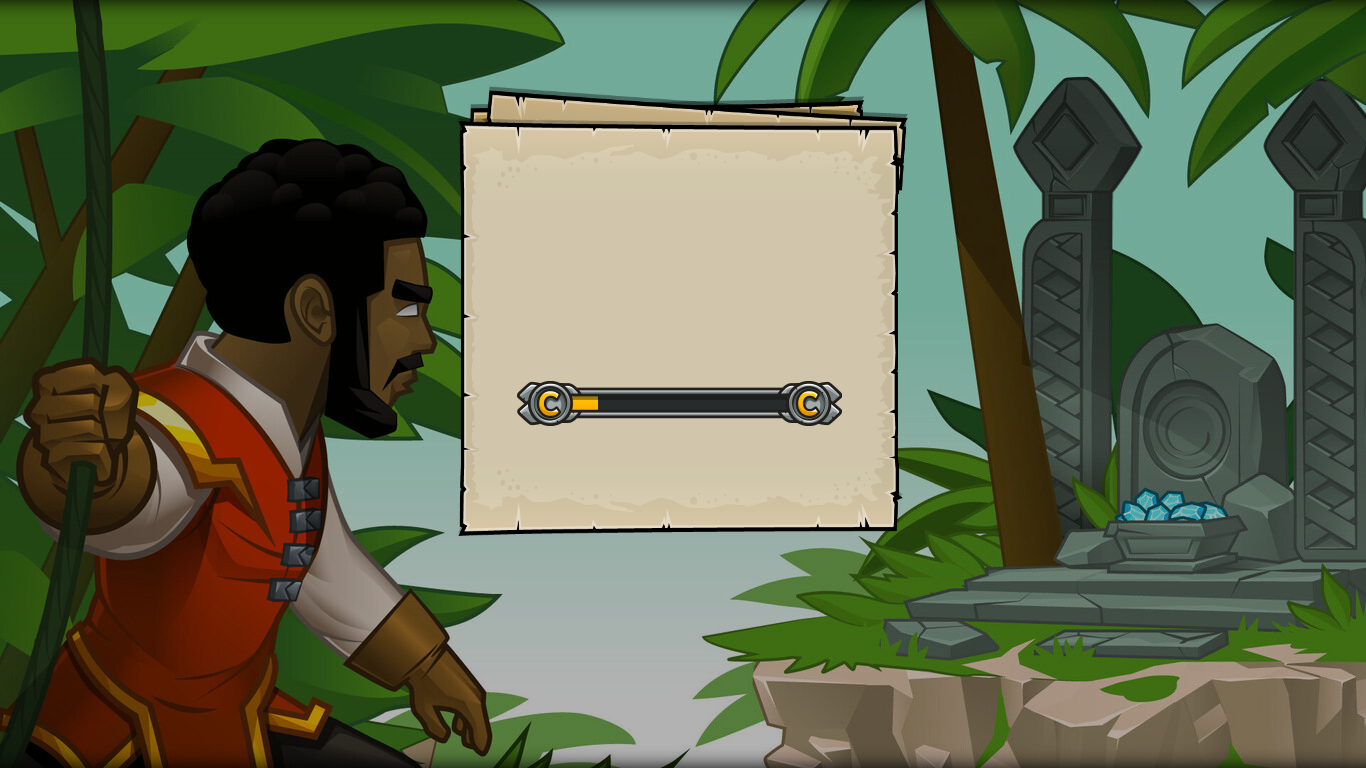scroll, scrollTop: 0, scrollLeft: 0, axis: both 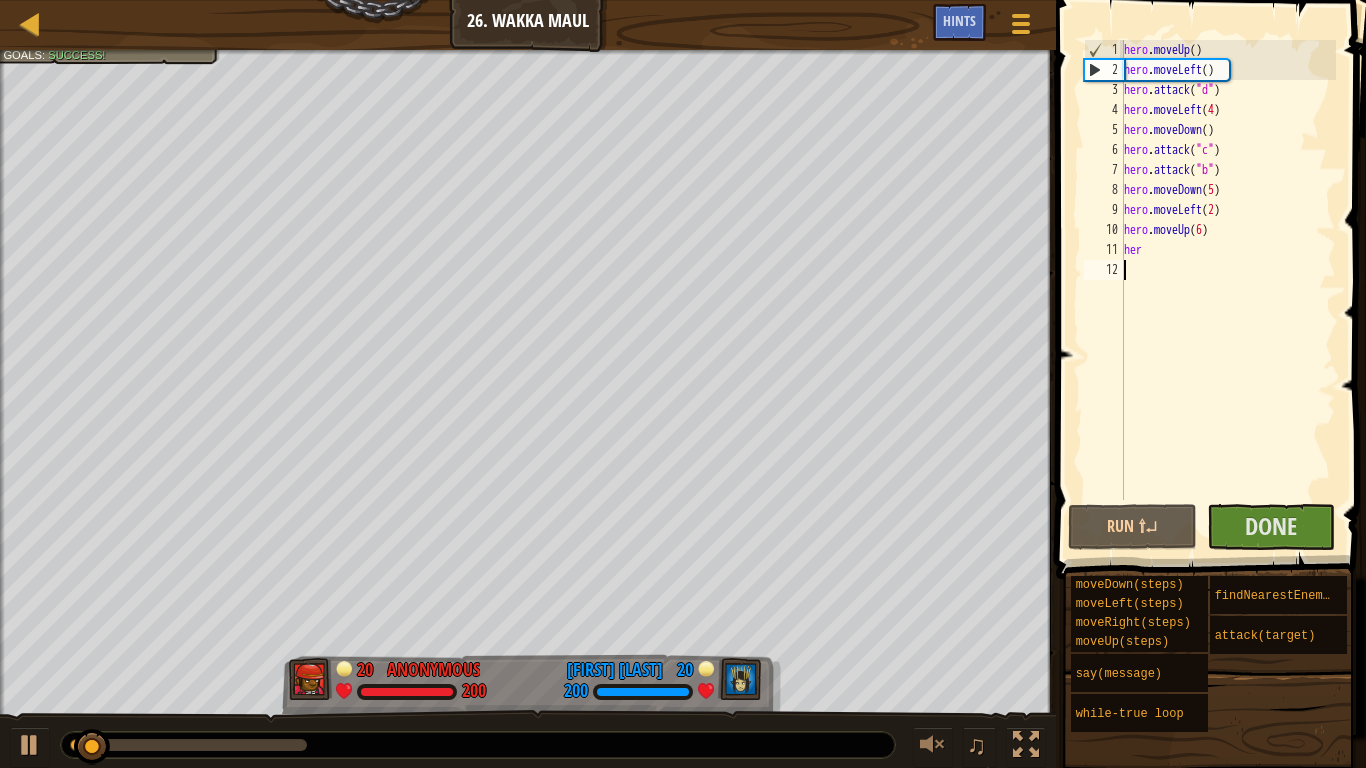 click at bounding box center [1213, 261] 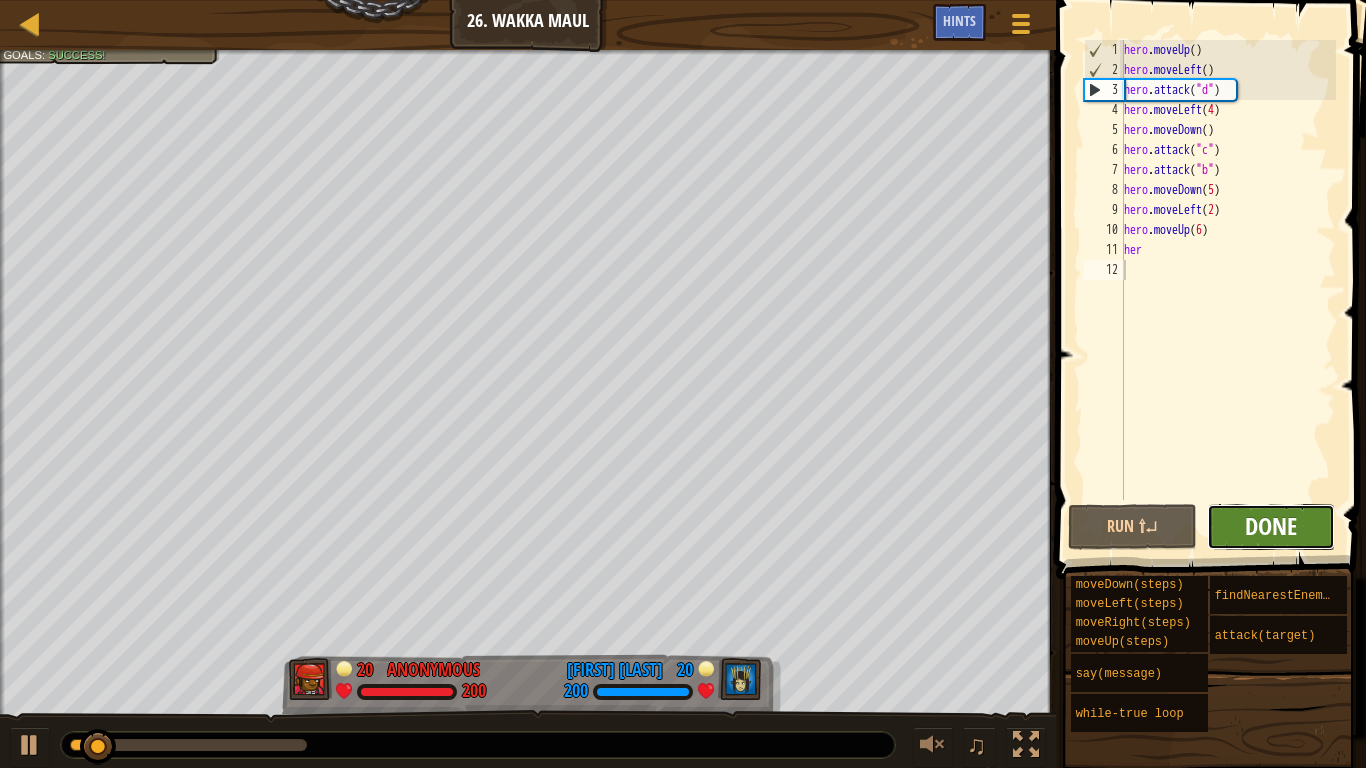 click on "Done" at bounding box center (1271, 527) 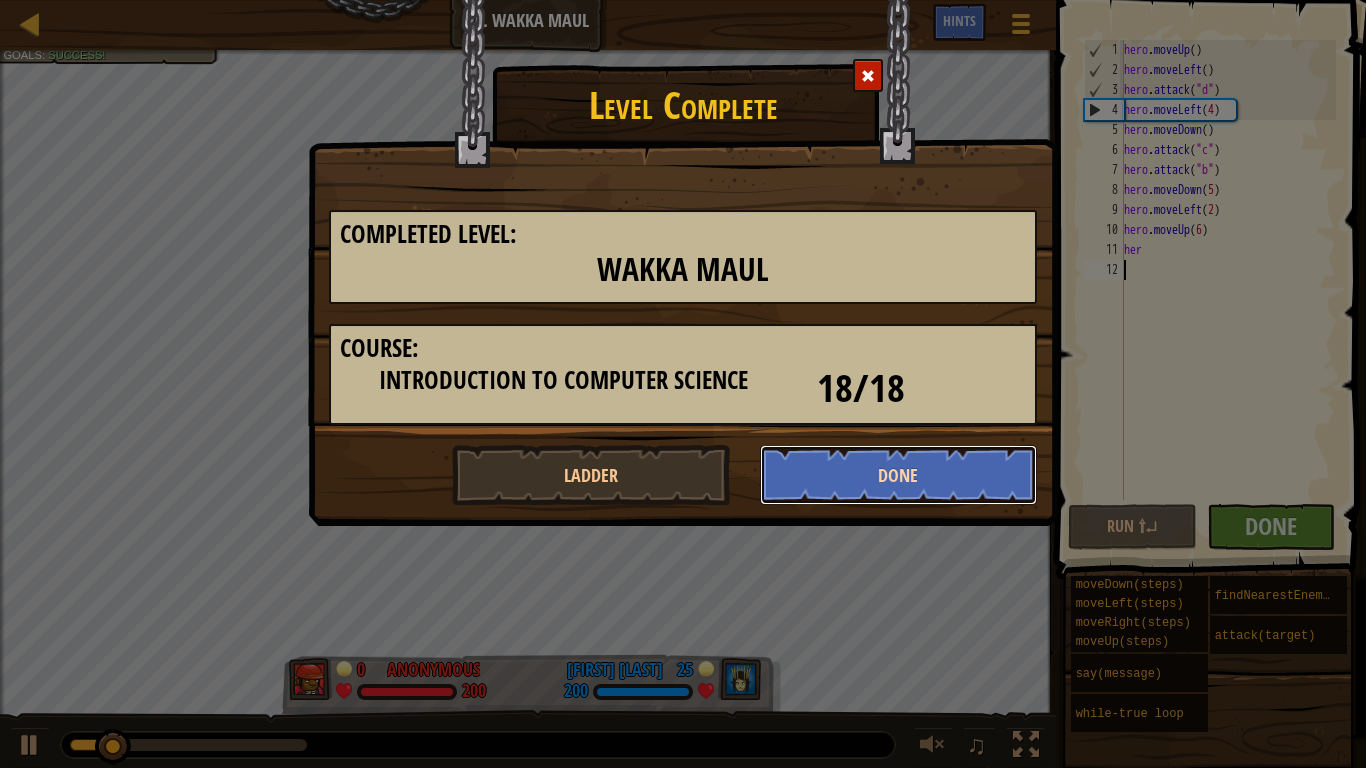 click on "Done" at bounding box center (899, 475) 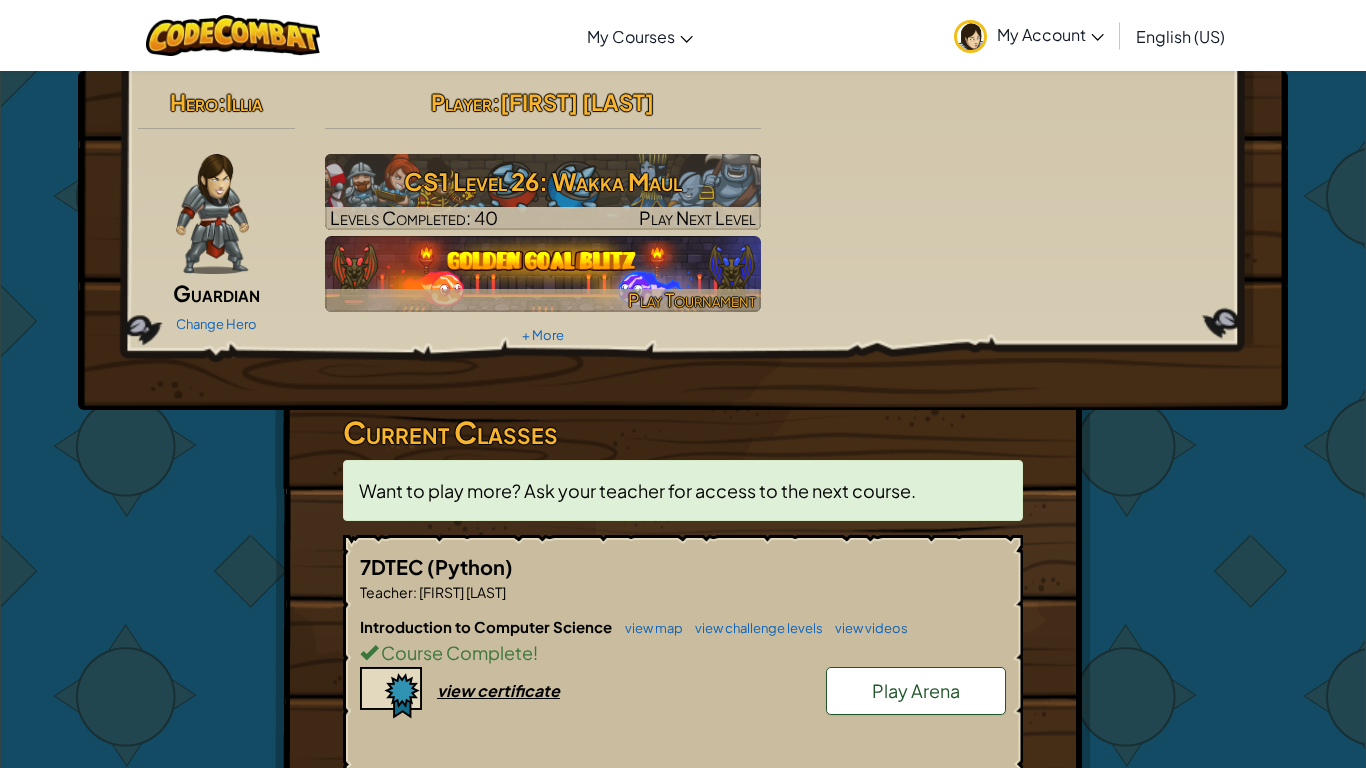 click at bounding box center (543, 274) 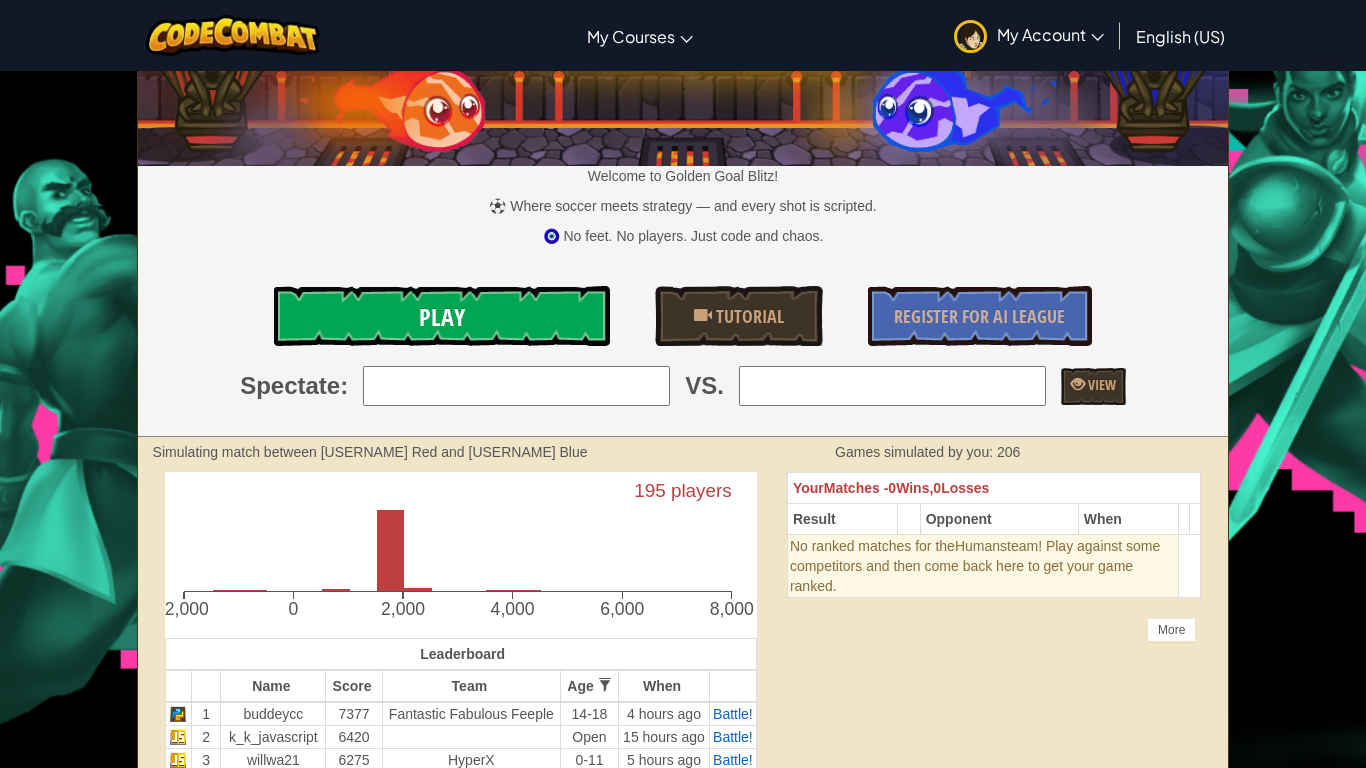 scroll, scrollTop: 0, scrollLeft: 0, axis: both 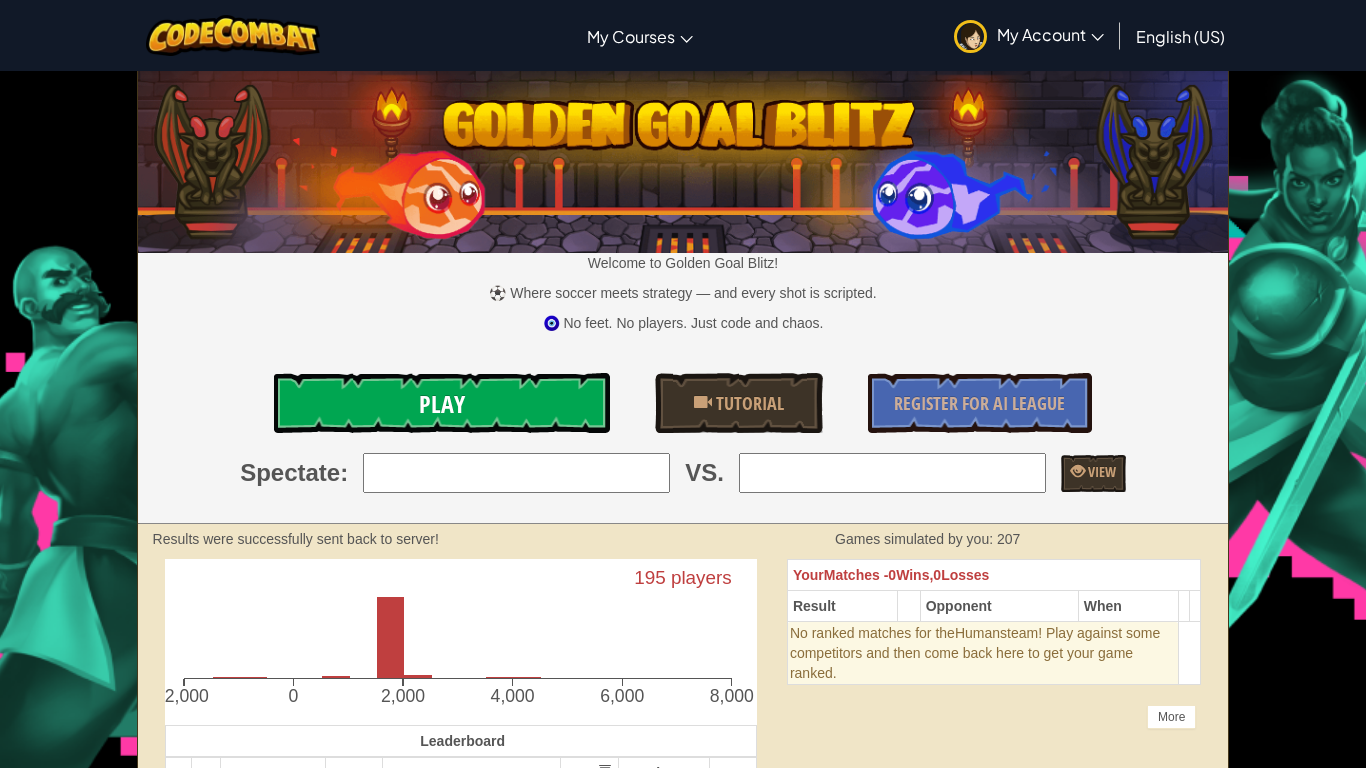 click on "Play" at bounding box center [442, 403] 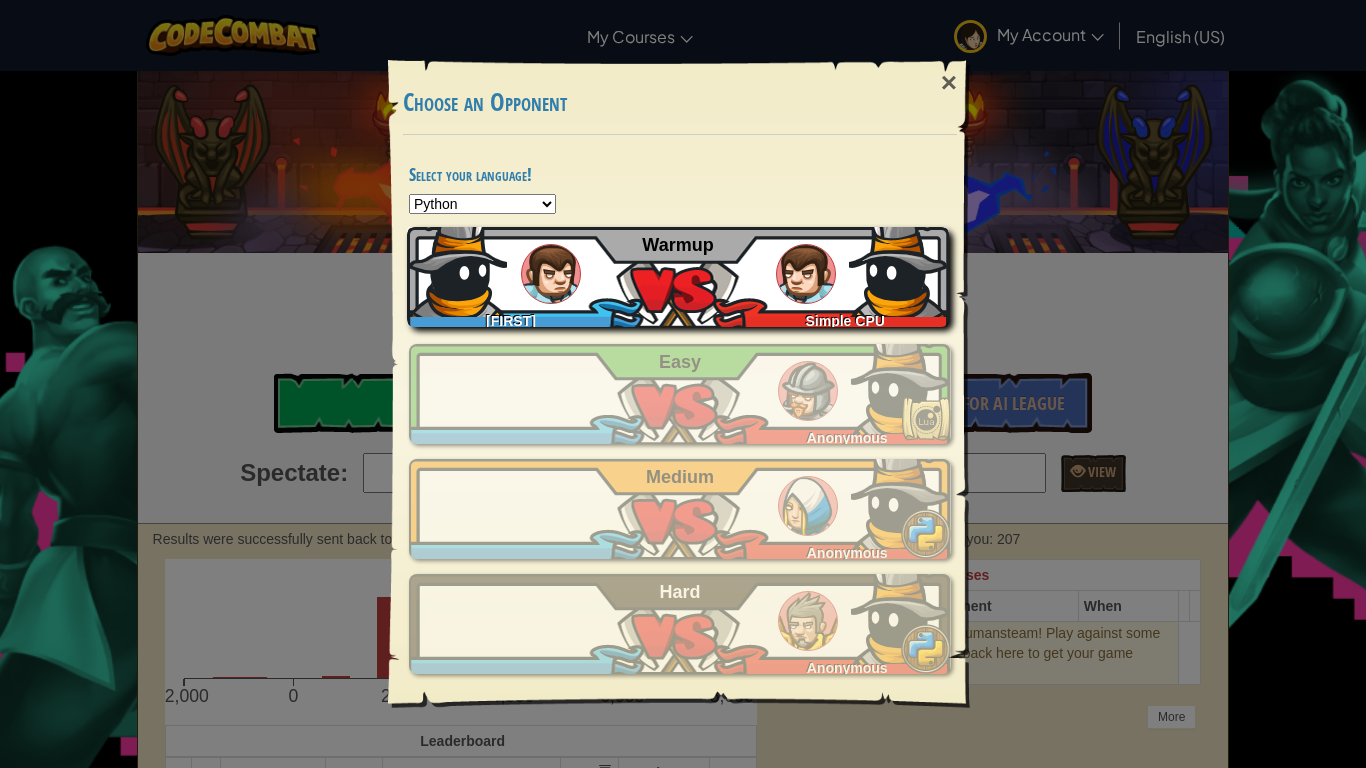 click on "Warmup" at bounding box center [677, 245] 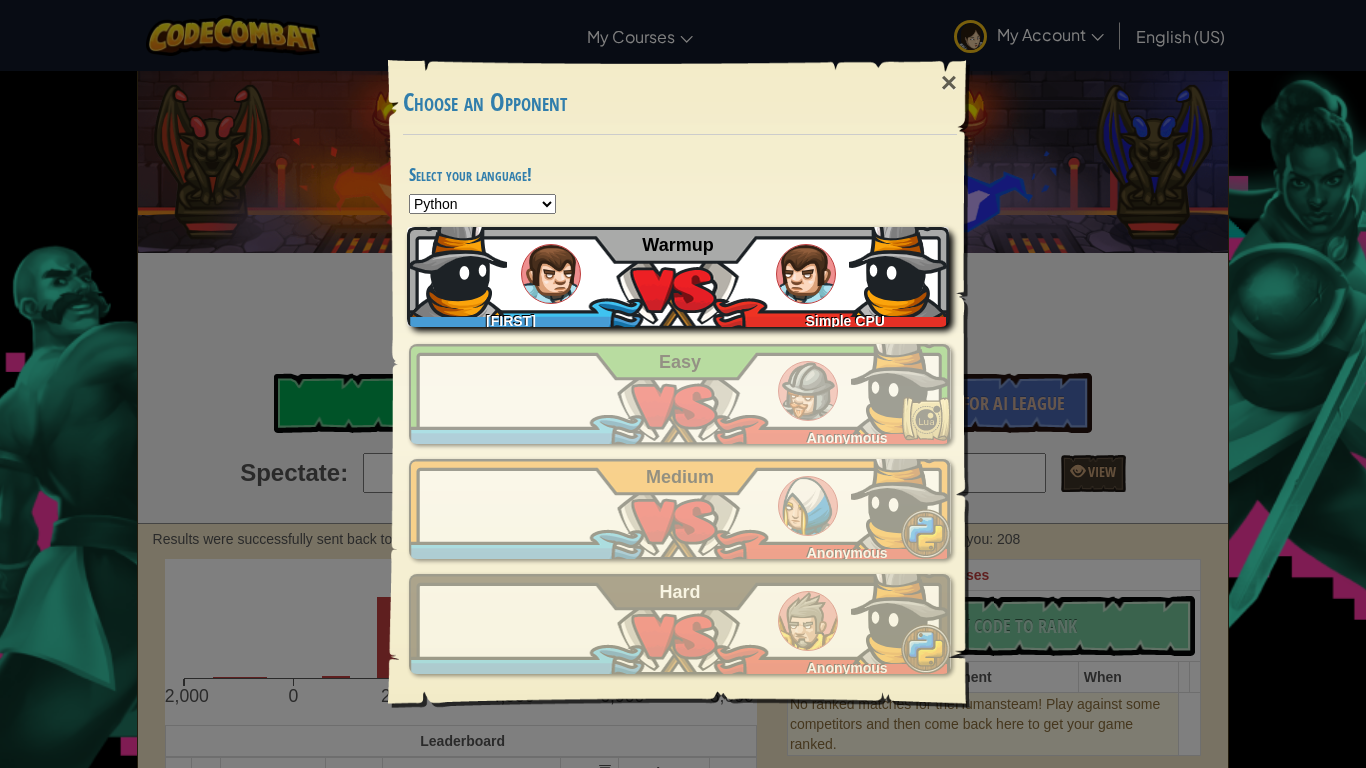 click at bounding box center [806, 274] 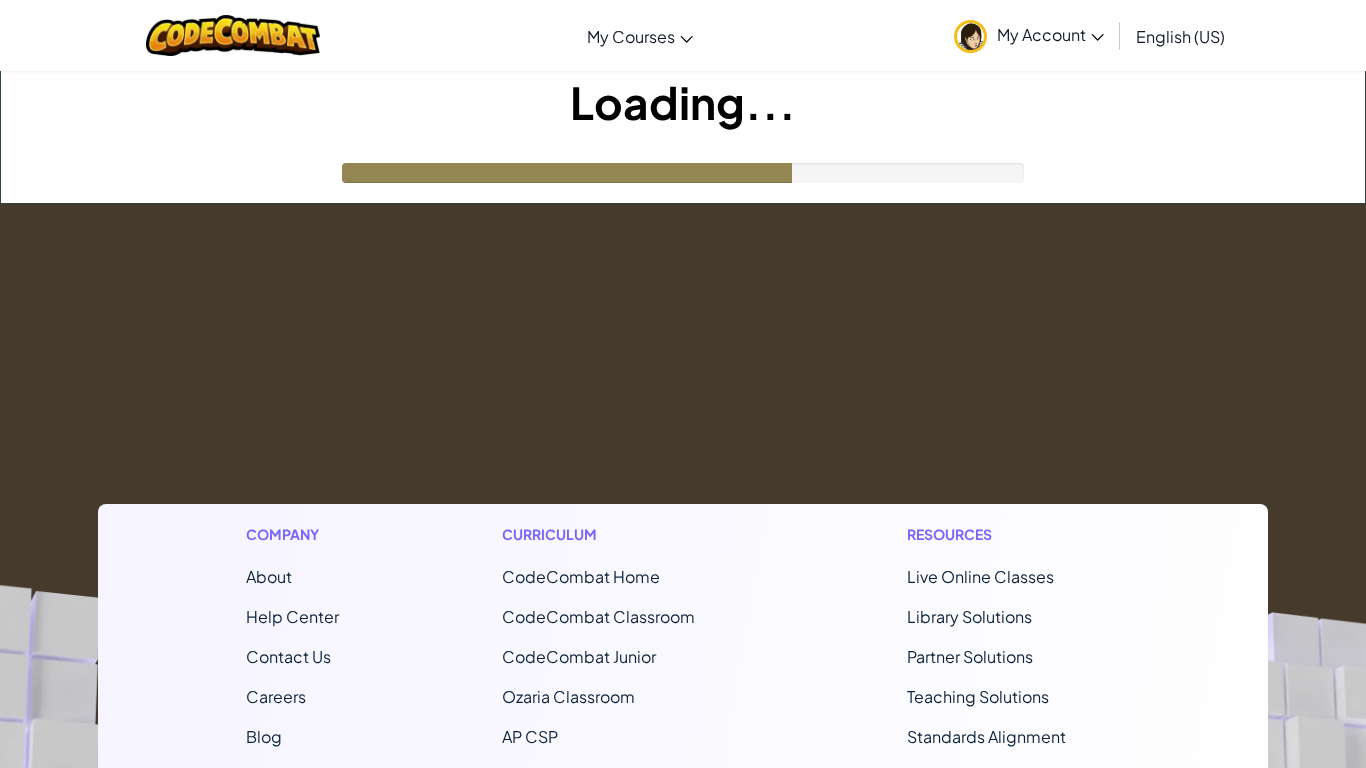 scroll, scrollTop: 0, scrollLeft: 0, axis: both 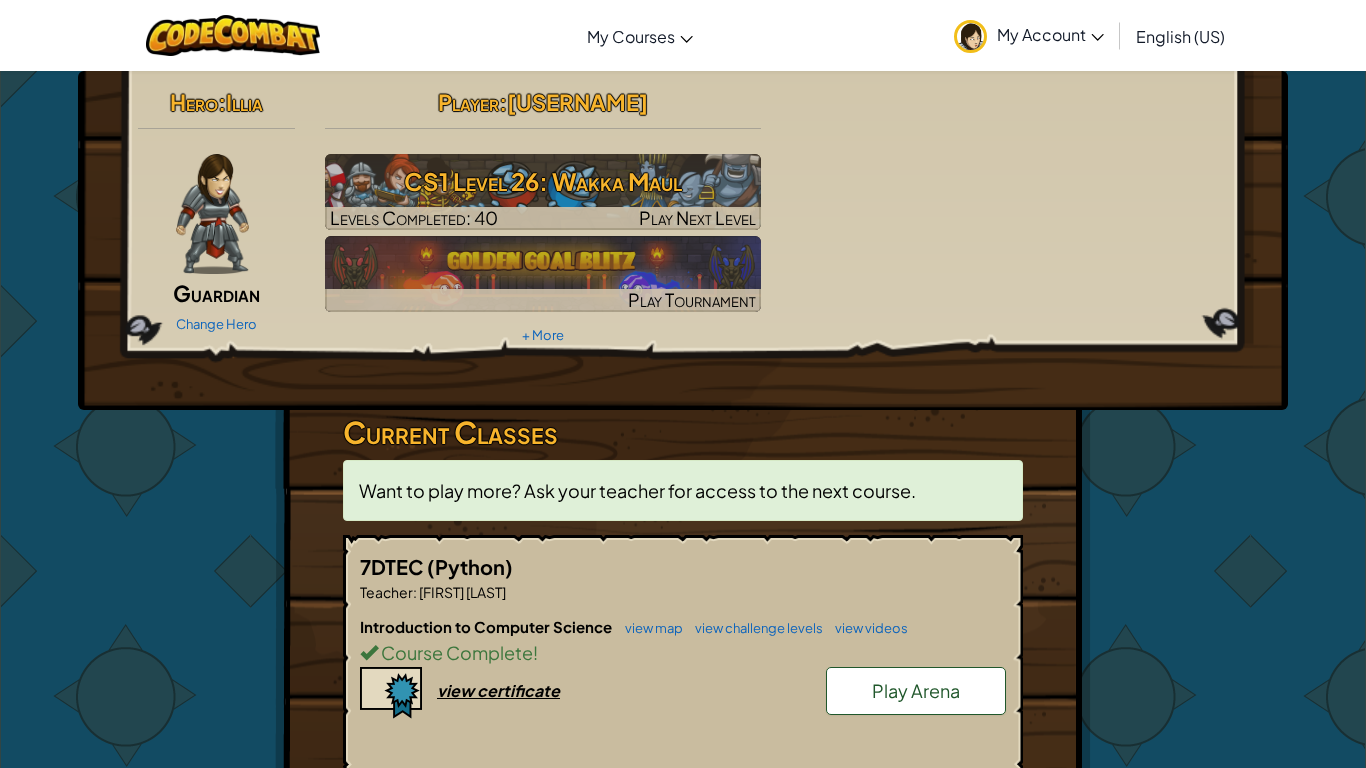 click on "Current Classes Want to play more? Ask your teacher for access to the next course. 7DTEC (Python) Teacher : [FIRST] [LAST] Introduction to Computer Science view map   view challenge levels   view videos Course Complete ! Play Arena view certificate 2025 7DTED (Python) Teacher : [FIRST] [LAST] Introduction to Computer Science view map   view challenge levels   view videos Course Complete ! Play Arena view certificate AI HackStack Start" at bounding box center (683, 789) 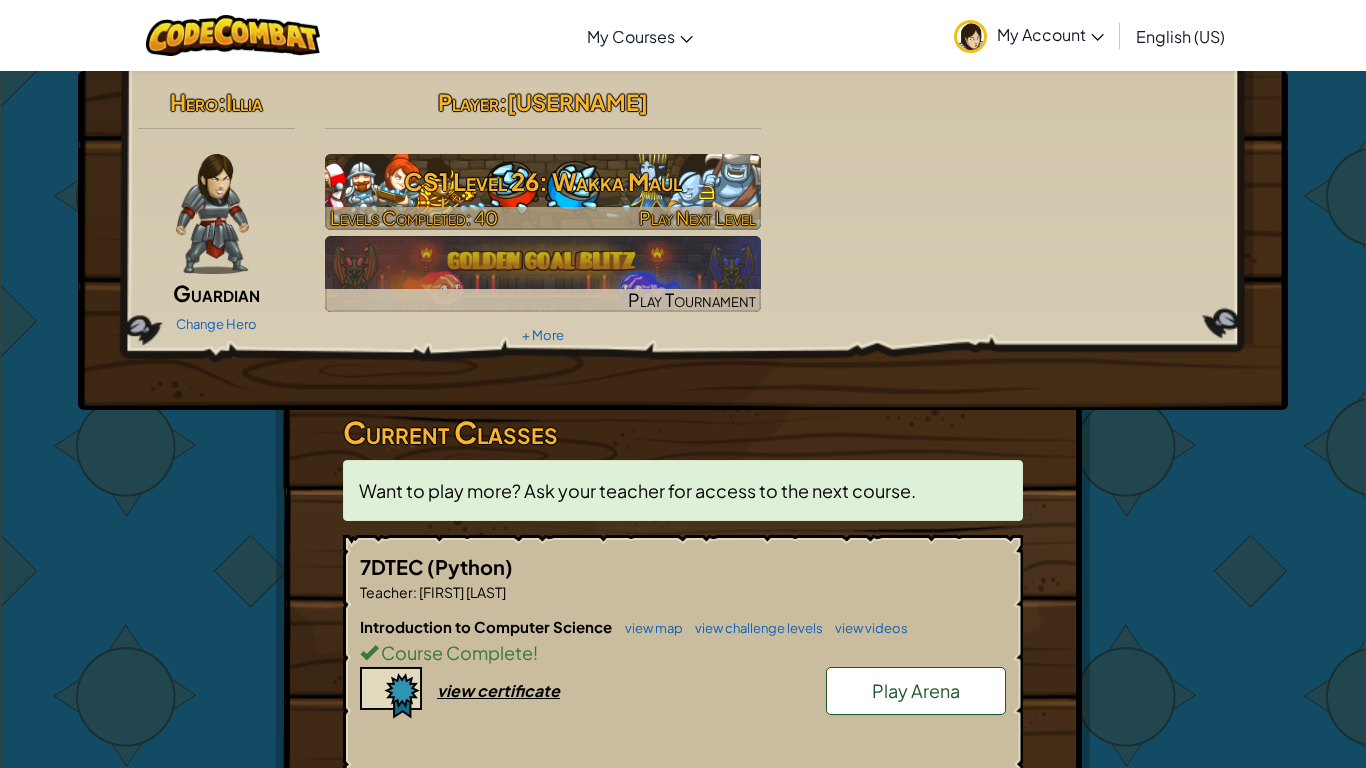 click on "CS1 Level 26: Wakka Maul" at bounding box center [543, 181] 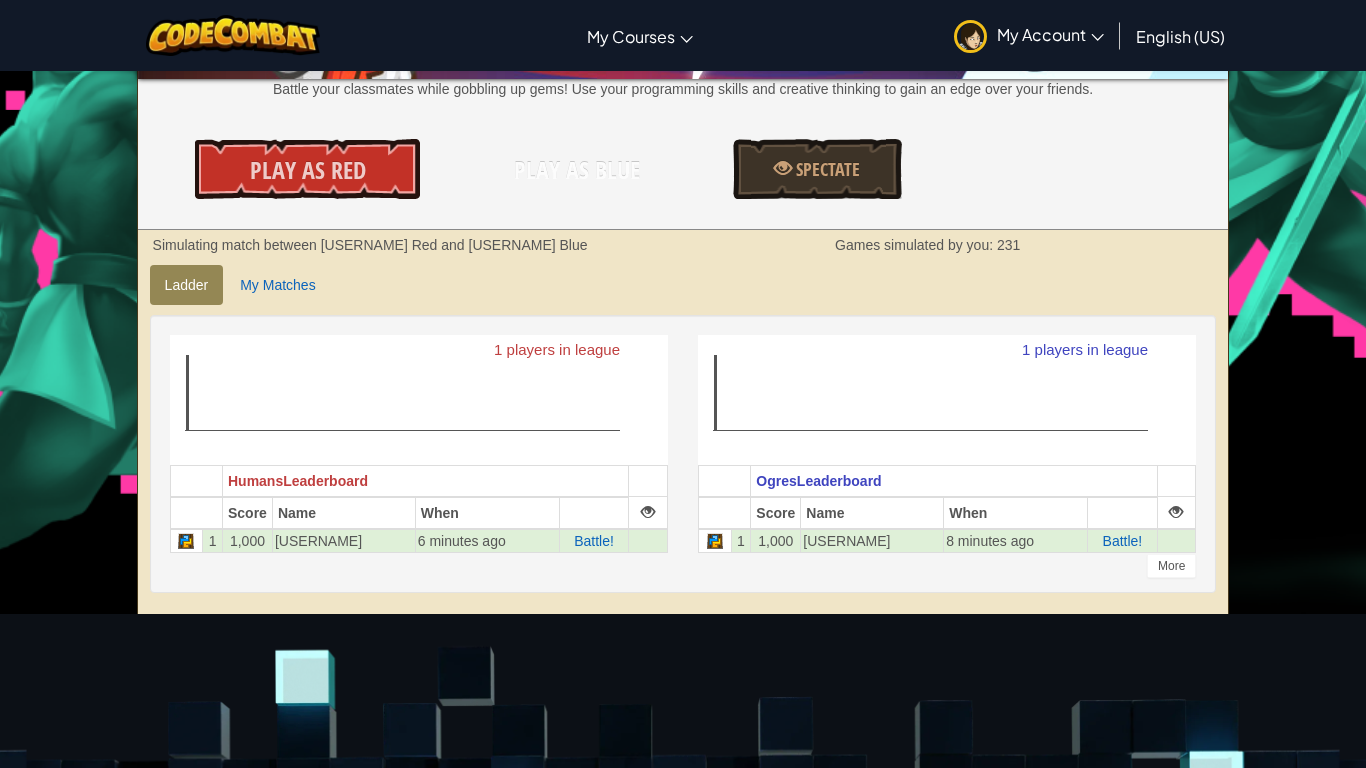 scroll, scrollTop: 261, scrollLeft: 0, axis: vertical 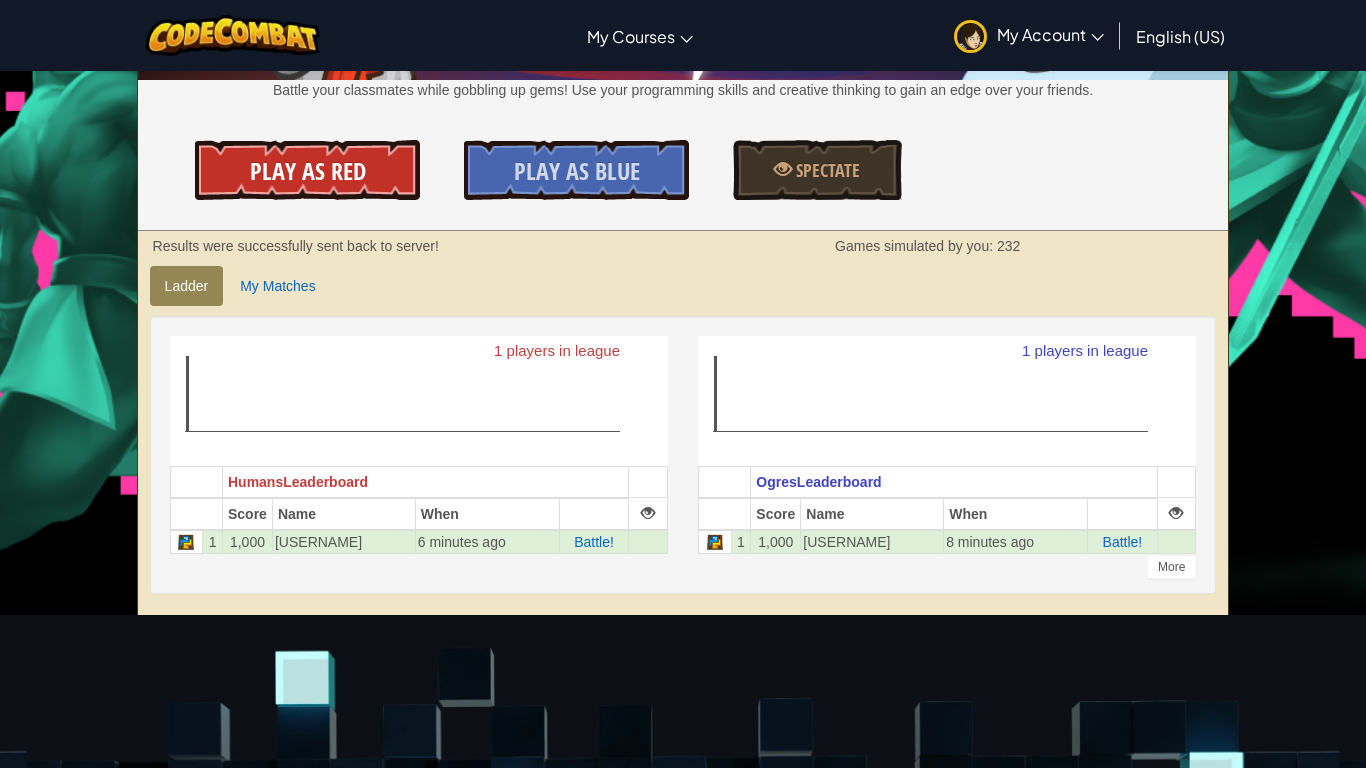click on "Play As Red" at bounding box center (308, 171) 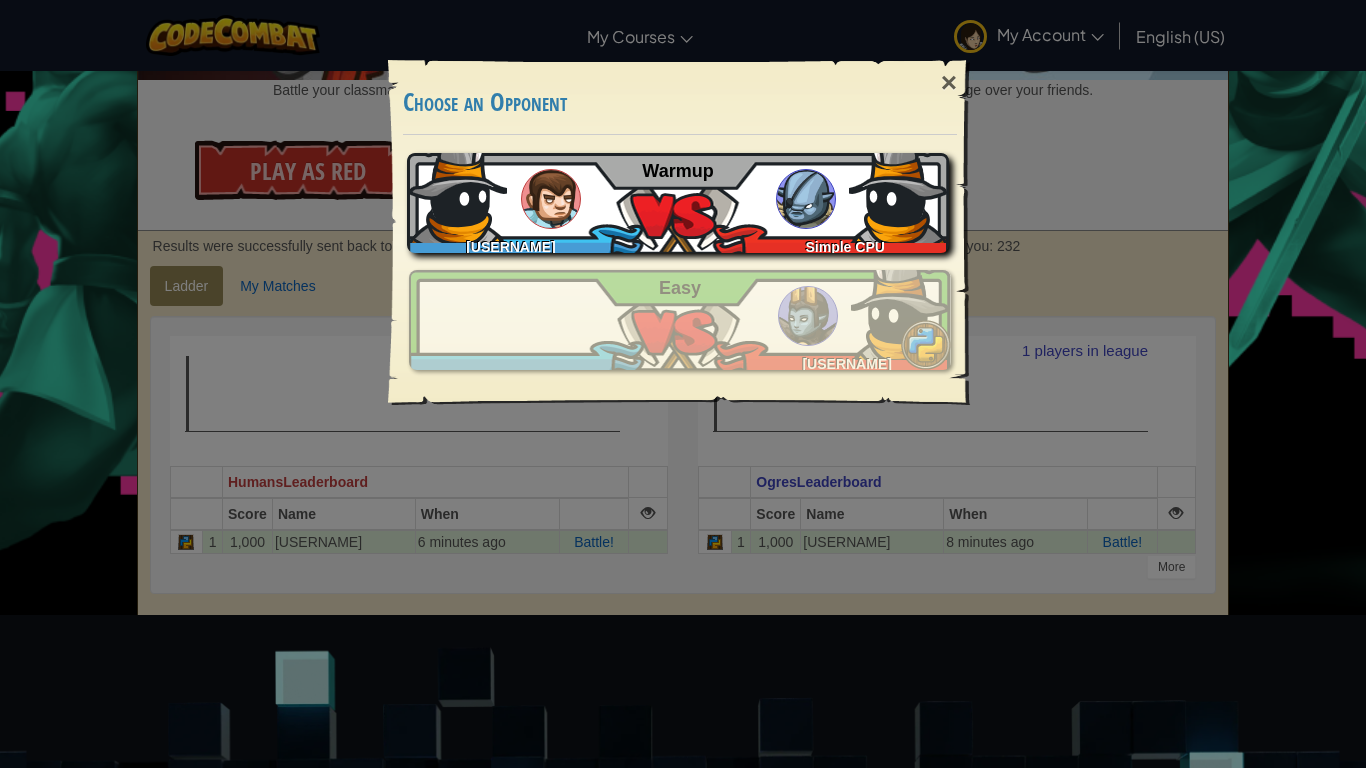 click on "[USERNAME] Simple CPU Warmup" at bounding box center (678, 203) 